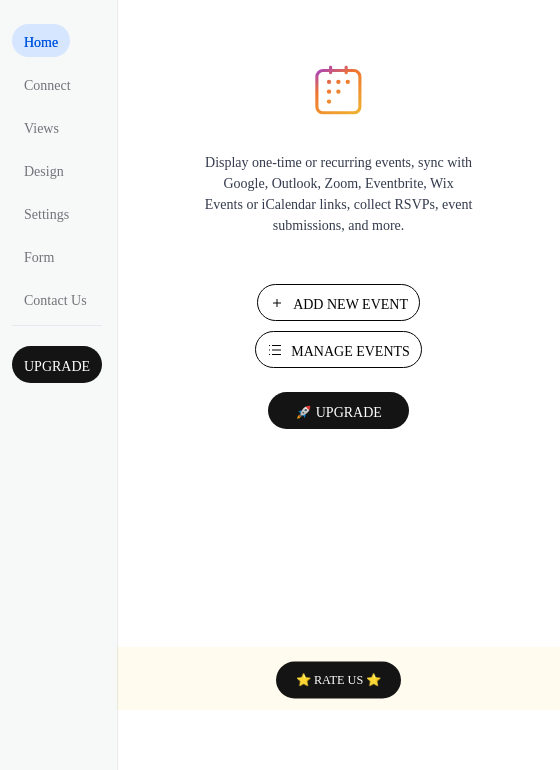 scroll, scrollTop: 0, scrollLeft: 0, axis: both 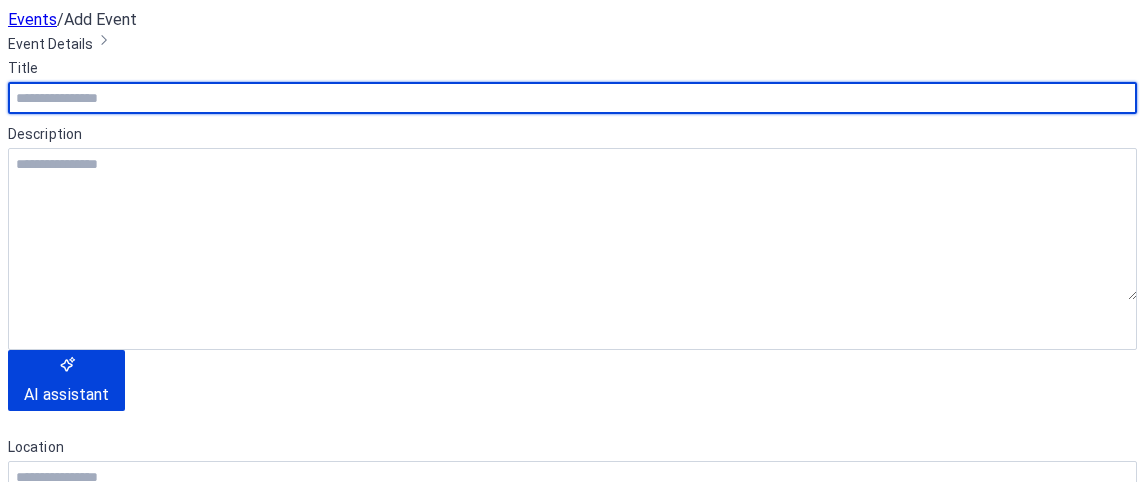 click 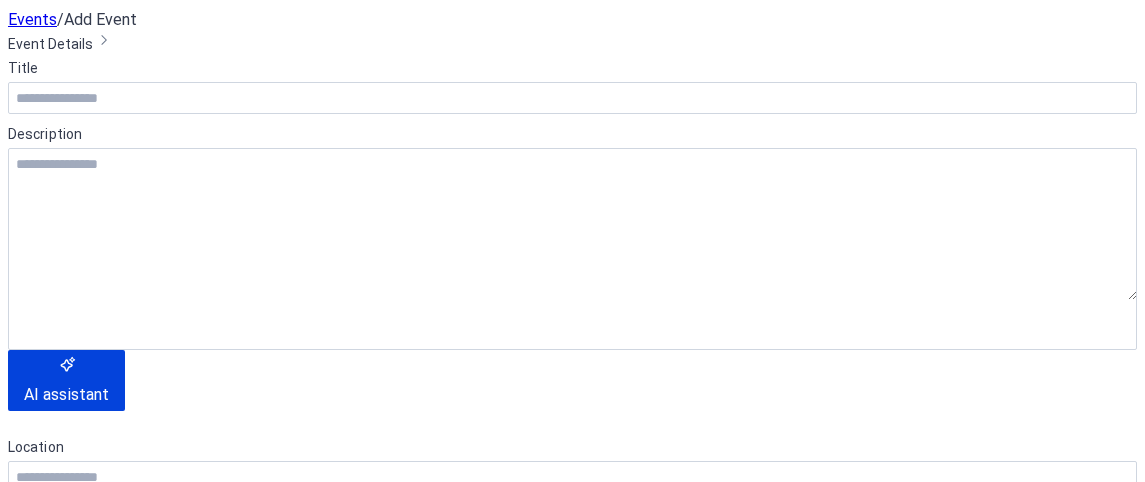 click 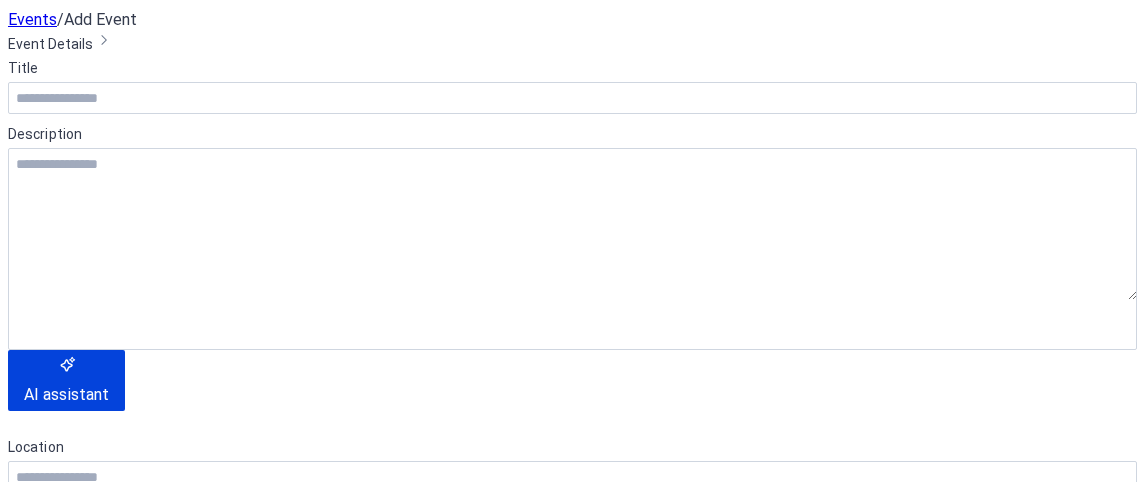 click 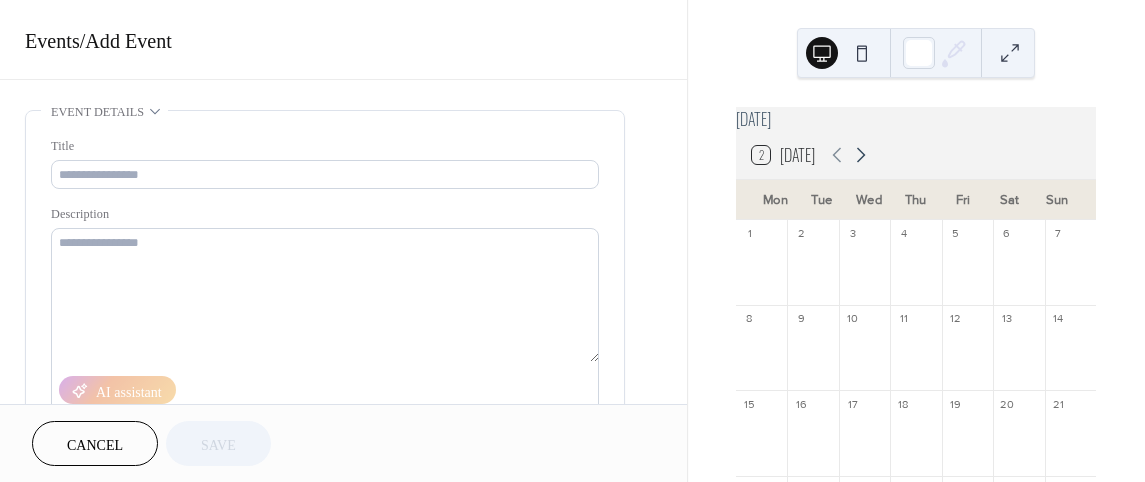 click 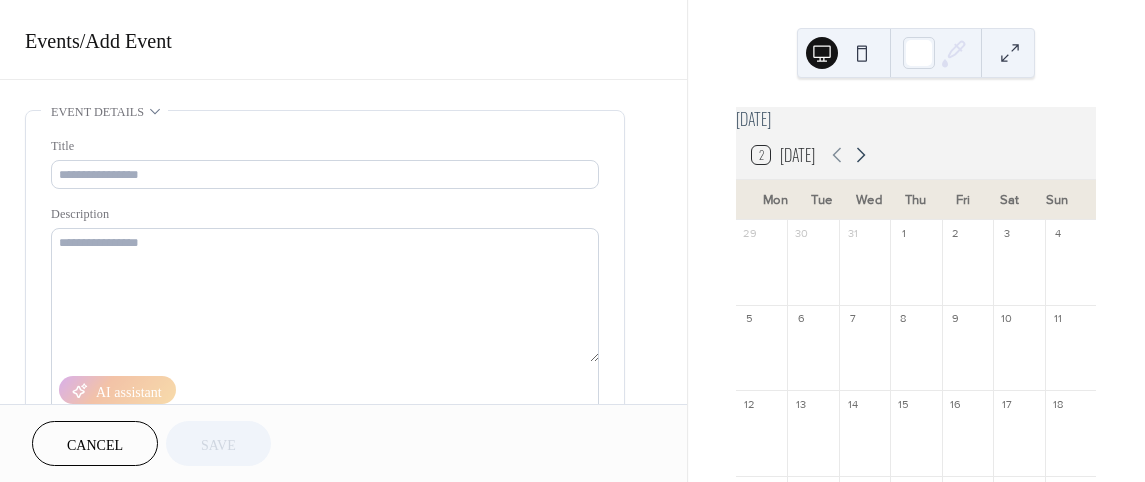 click 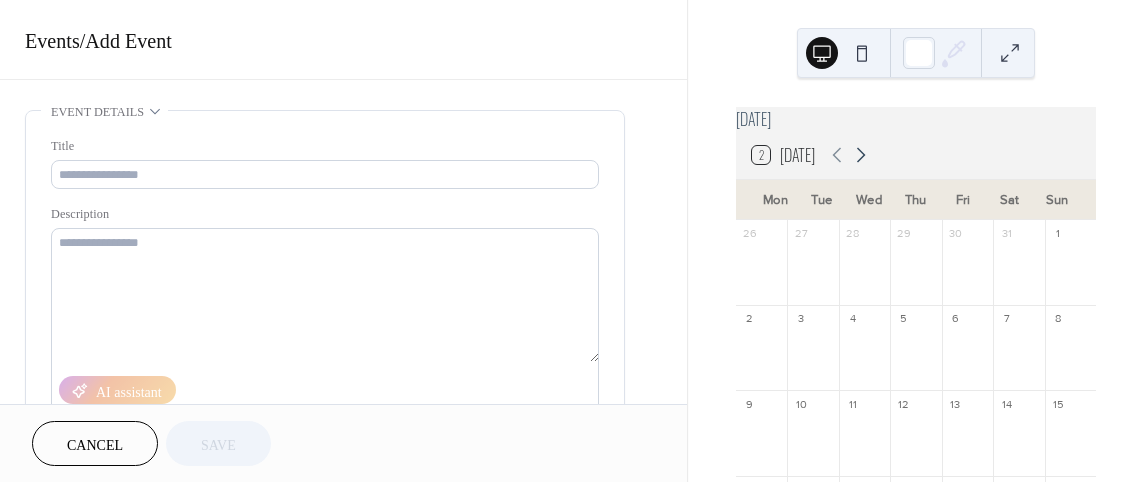 click 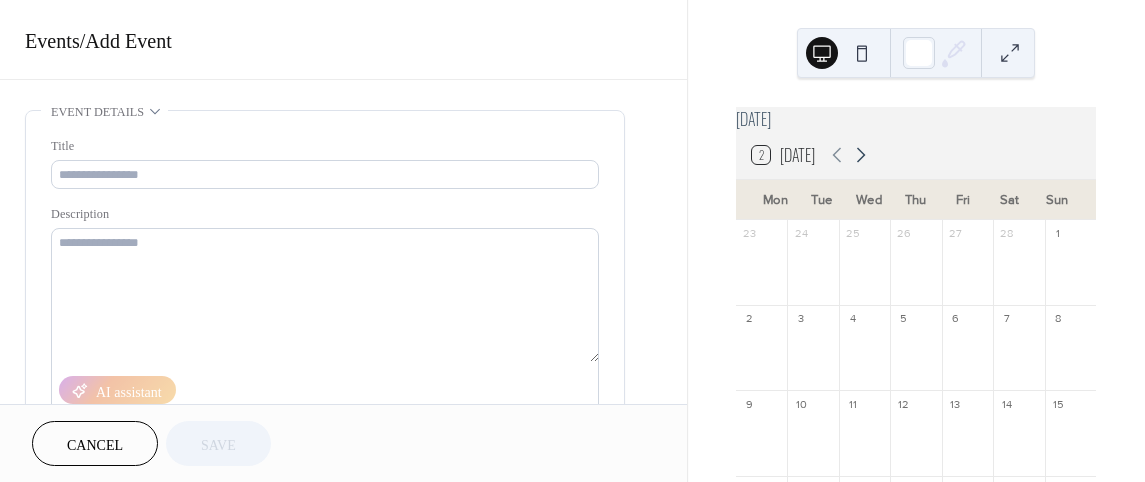 click 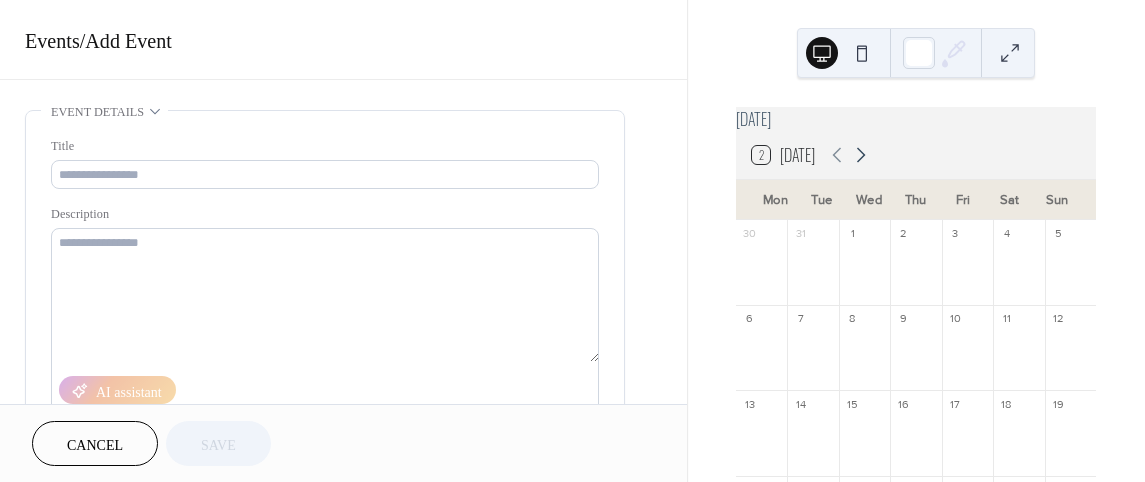 click 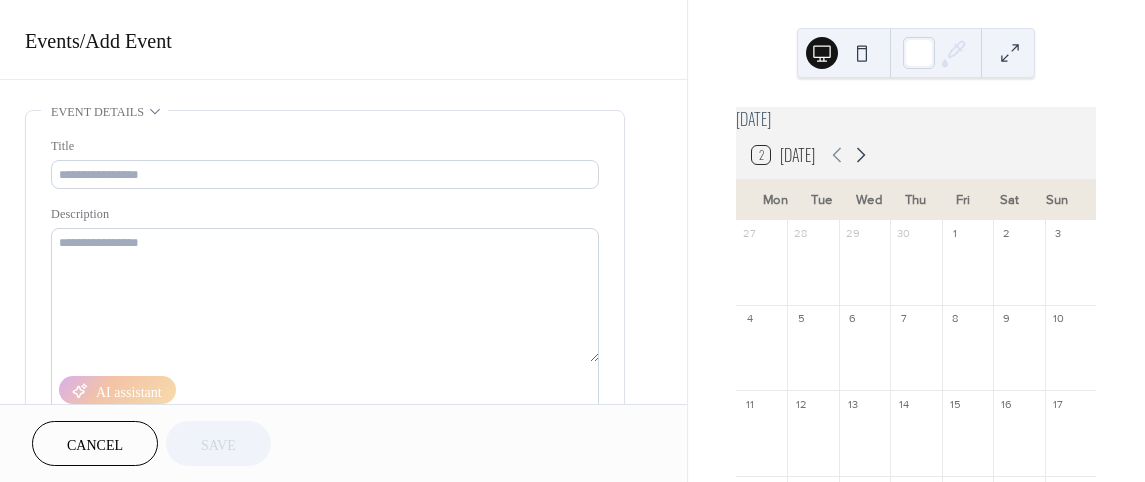 click 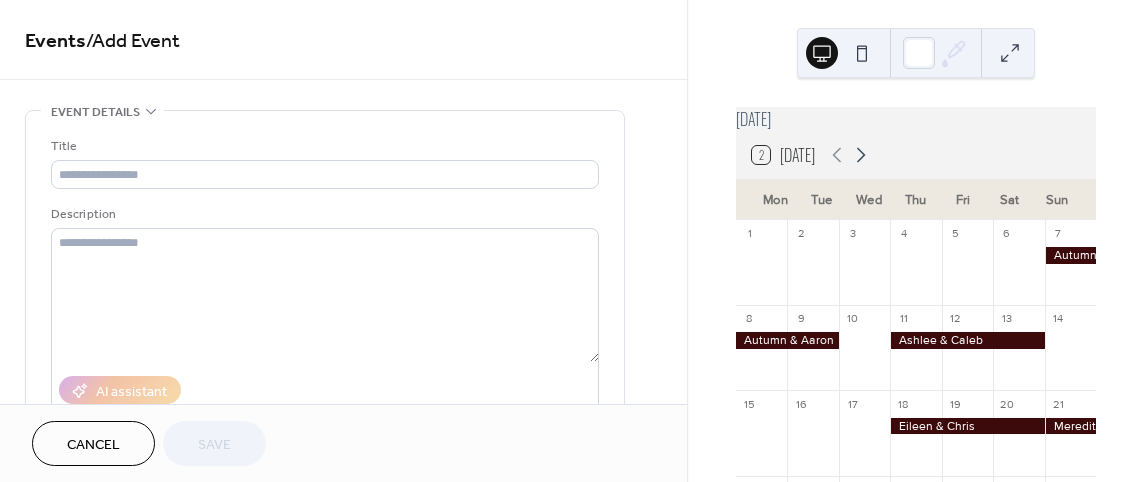 click 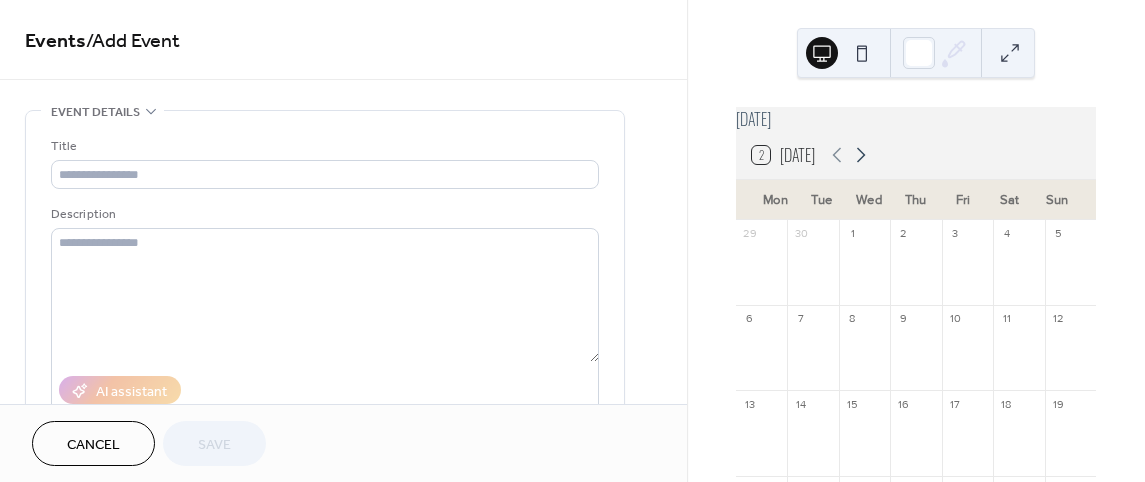 click 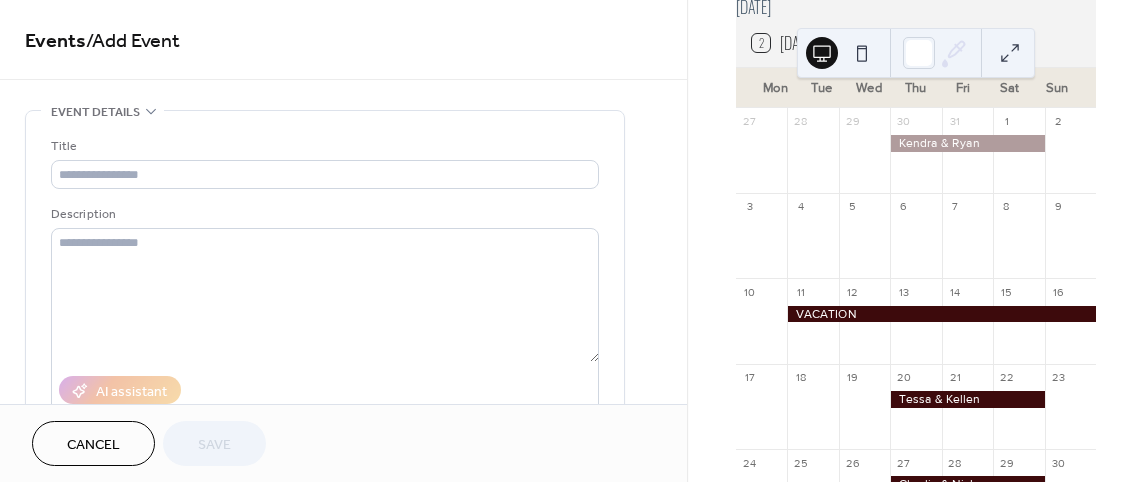 scroll, scrollTop: 200, scrollLeft: 0, axis: vertical 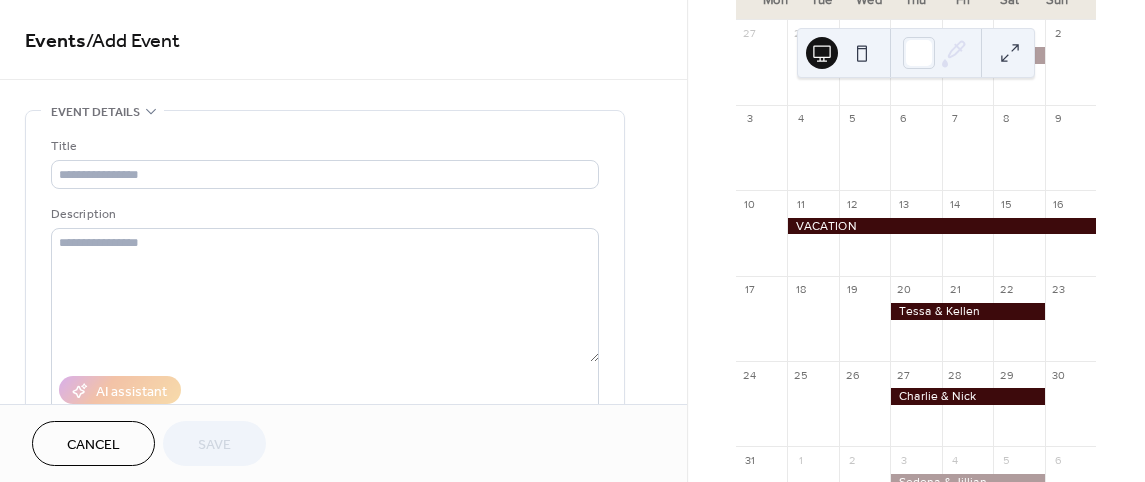 click at bounding box center [967, 311] 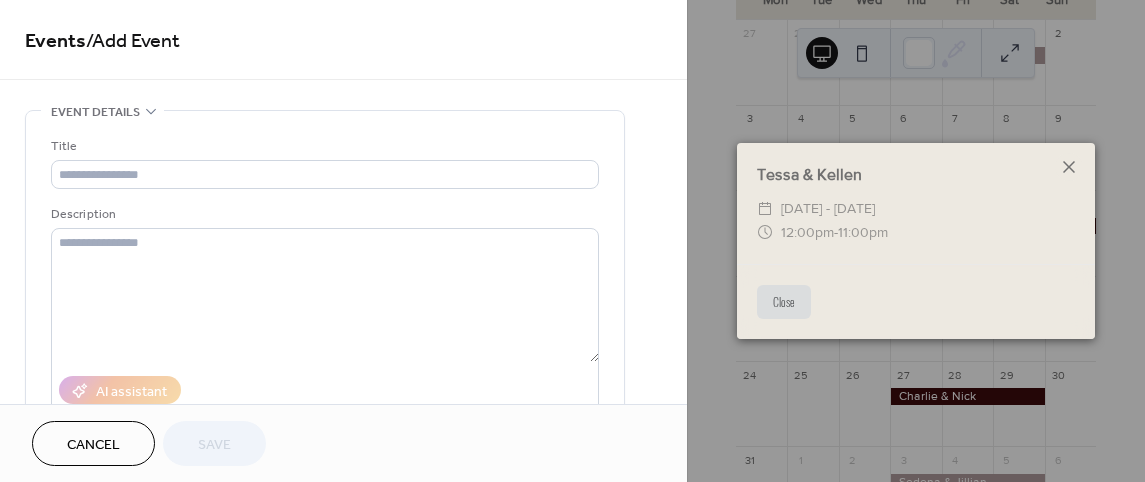 click 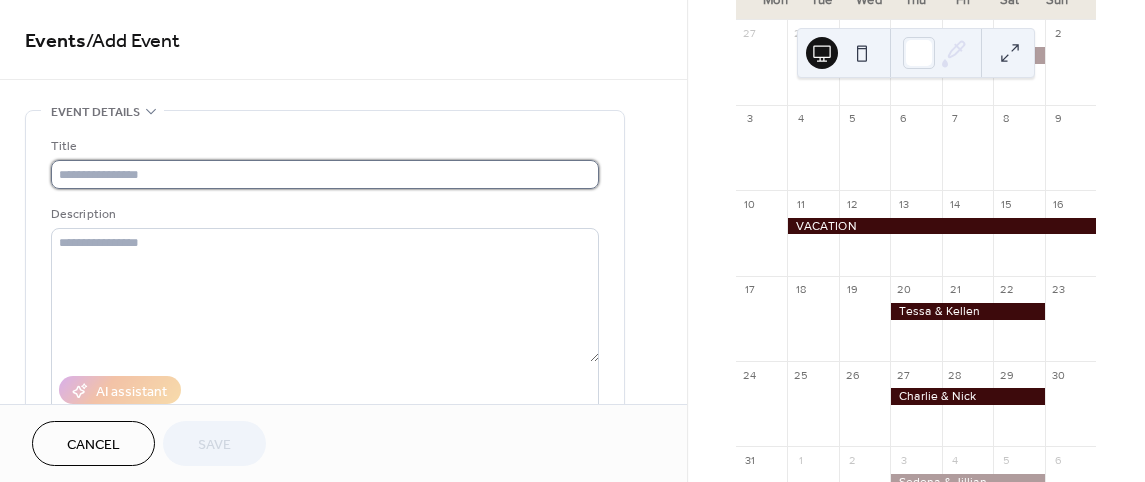 click at bounding box center (325, 174) 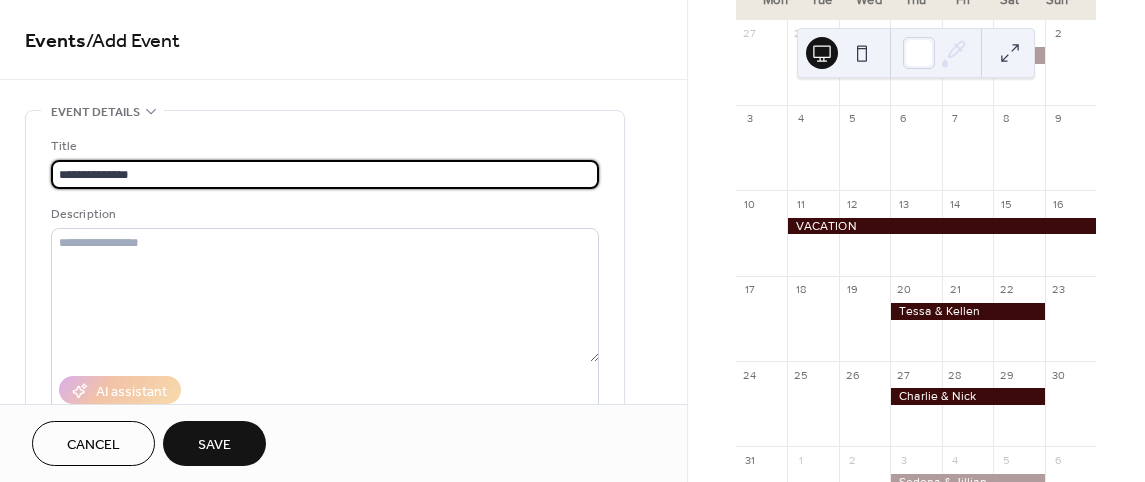 type on "**********" 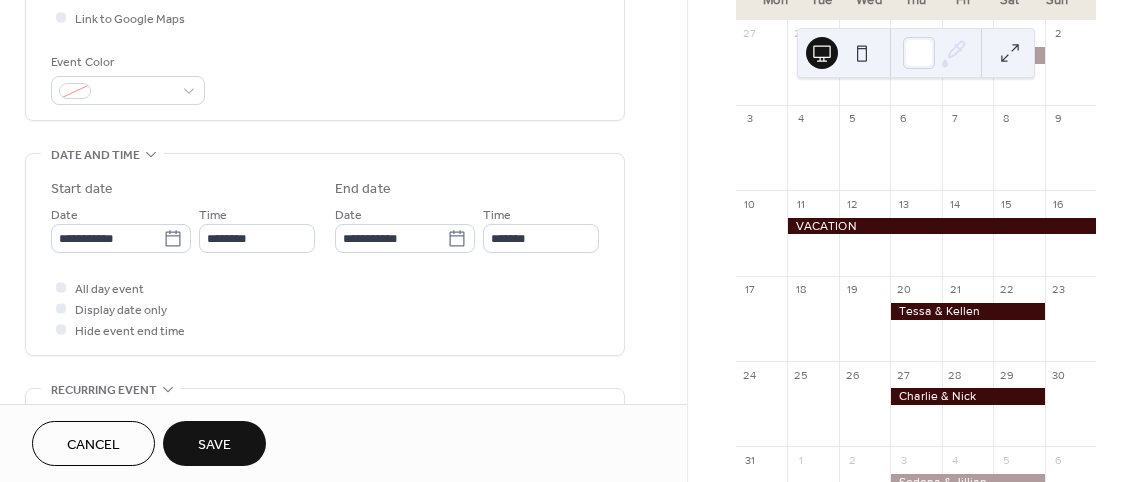 scroll, scrollTop: 500, scrollLeft: 0, axis: vertical 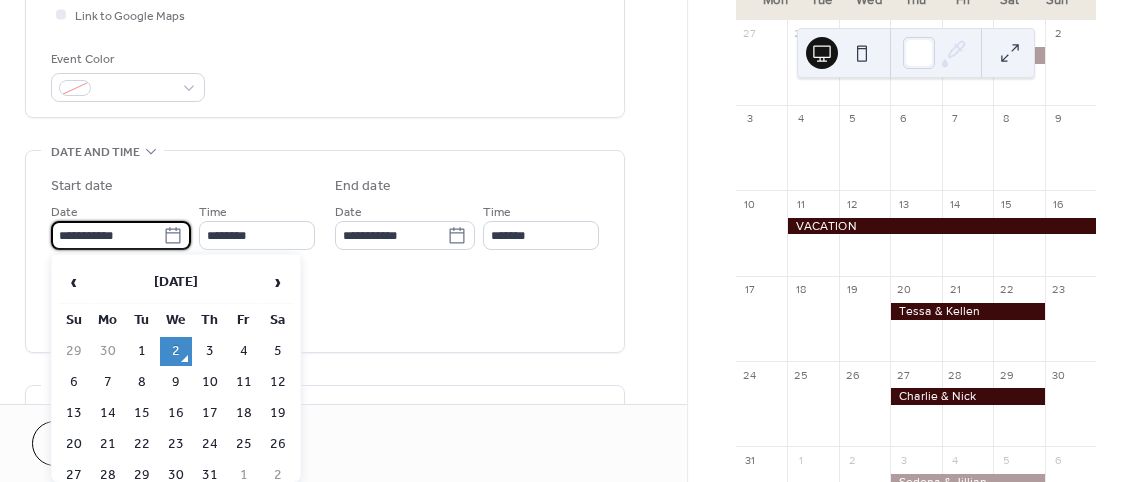 click on "**********" at bounding box center (107, 235) 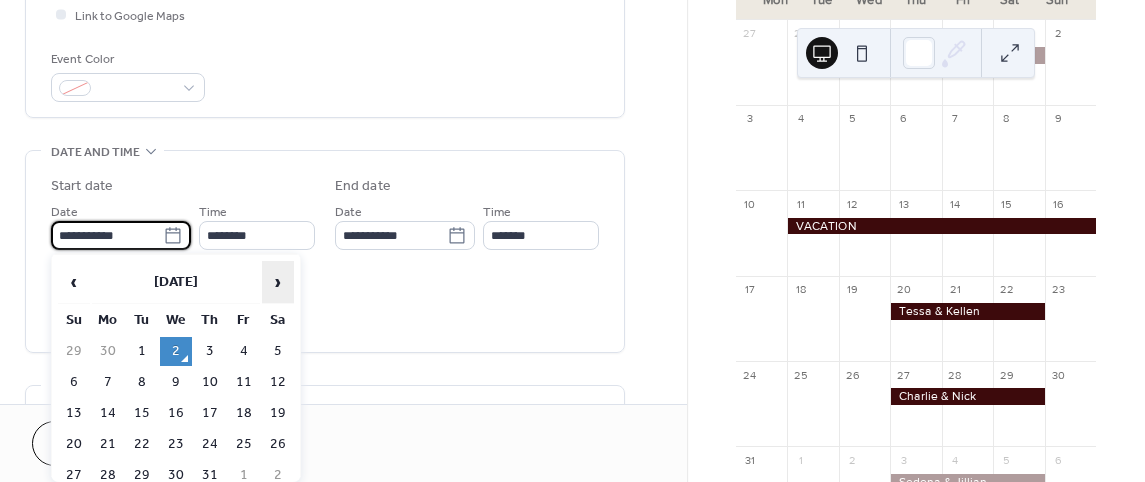 click on "›" at bounding box center [278, 282] 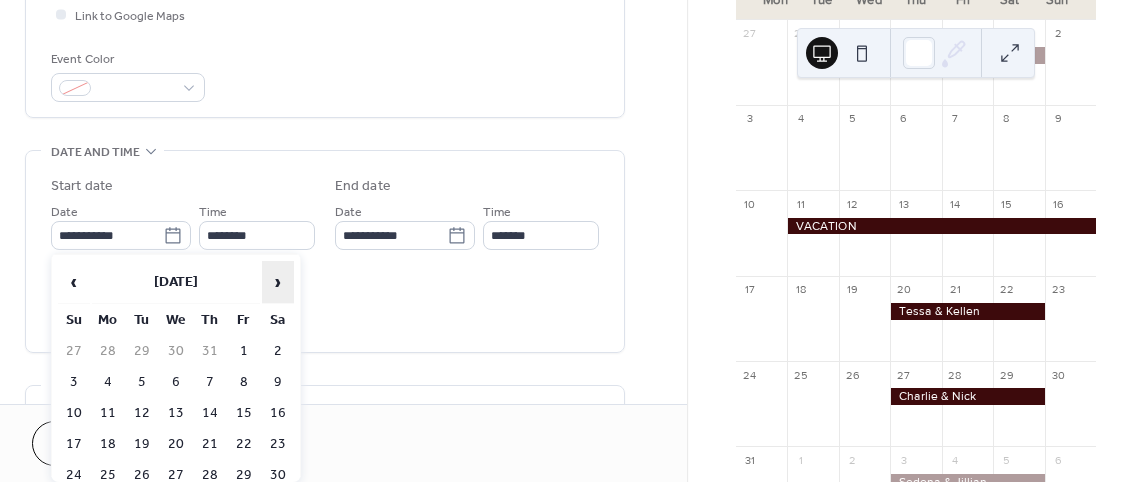 click on "›" at bounding box center [278, 282] 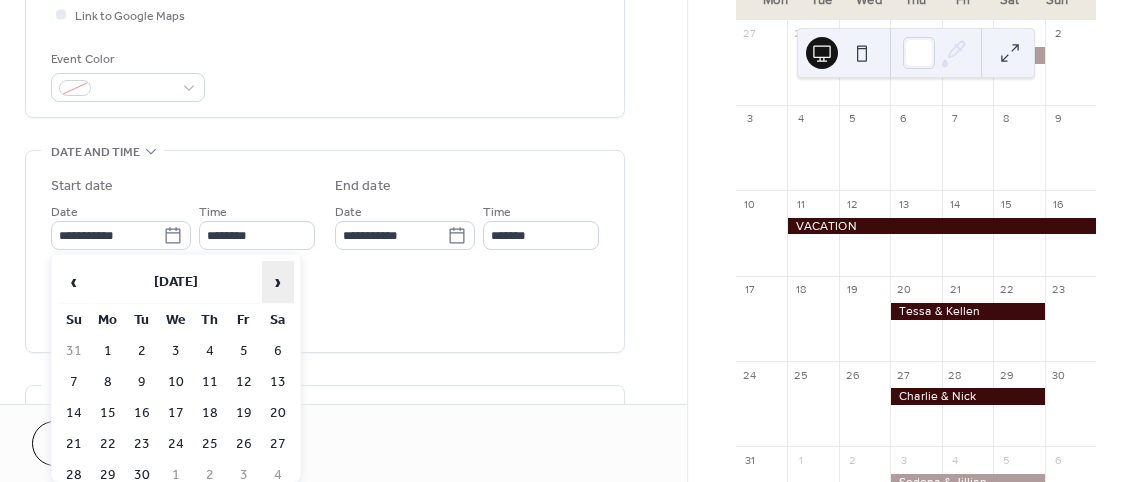 click on "›" at bounding box center [278, 282] 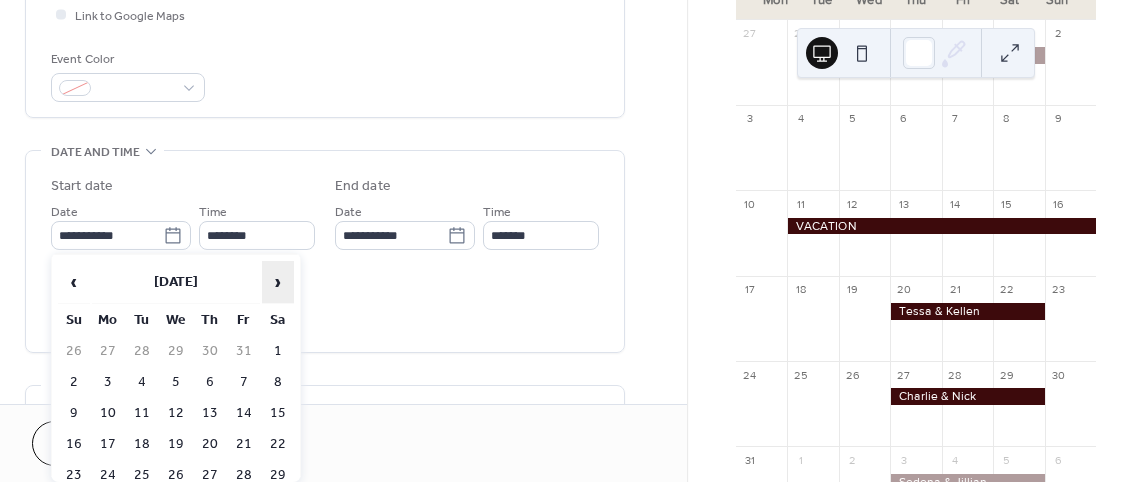 click on "›" at bounding box center (278, 282) 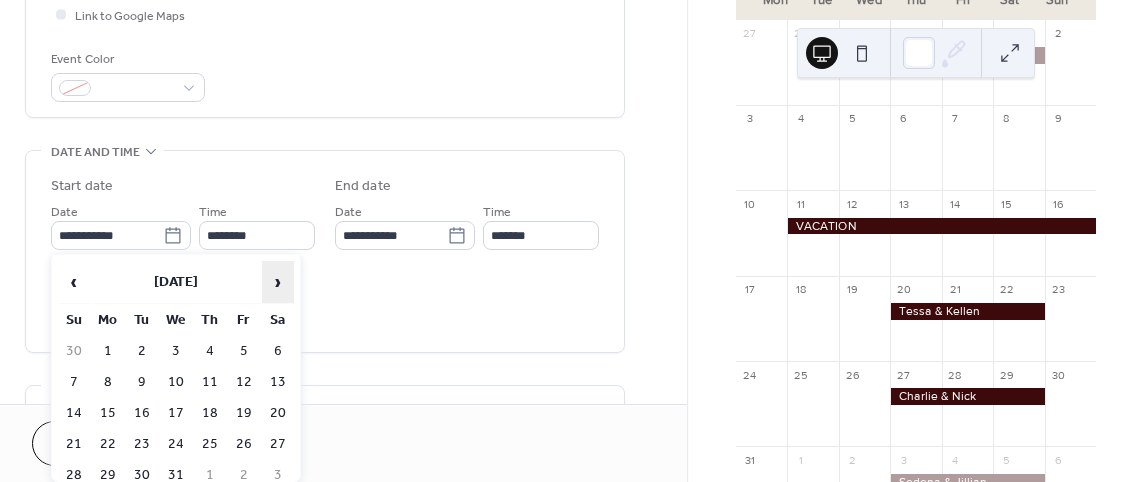 click on "›" at bounding box center [278, 282] 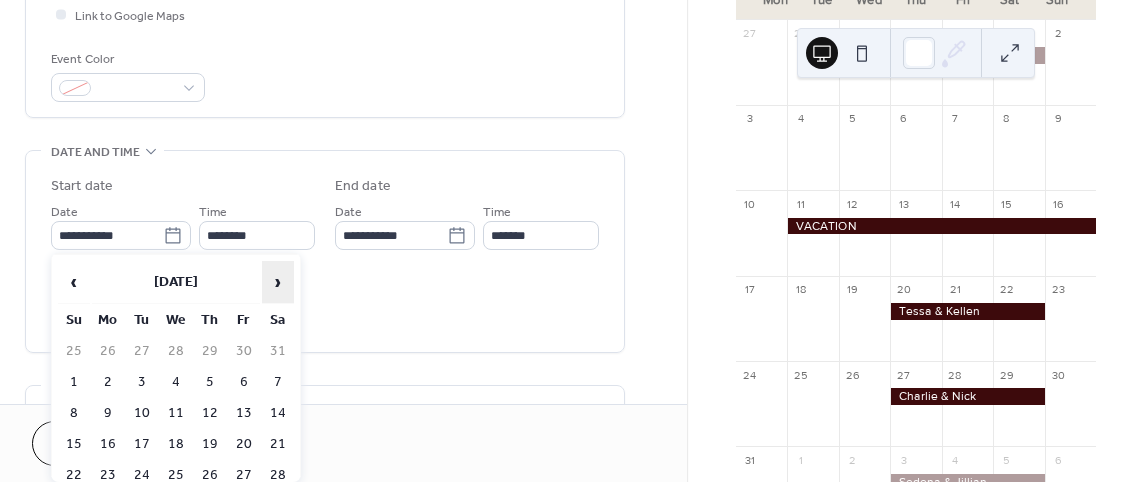 click on "›" at bounding box center (278, 282) 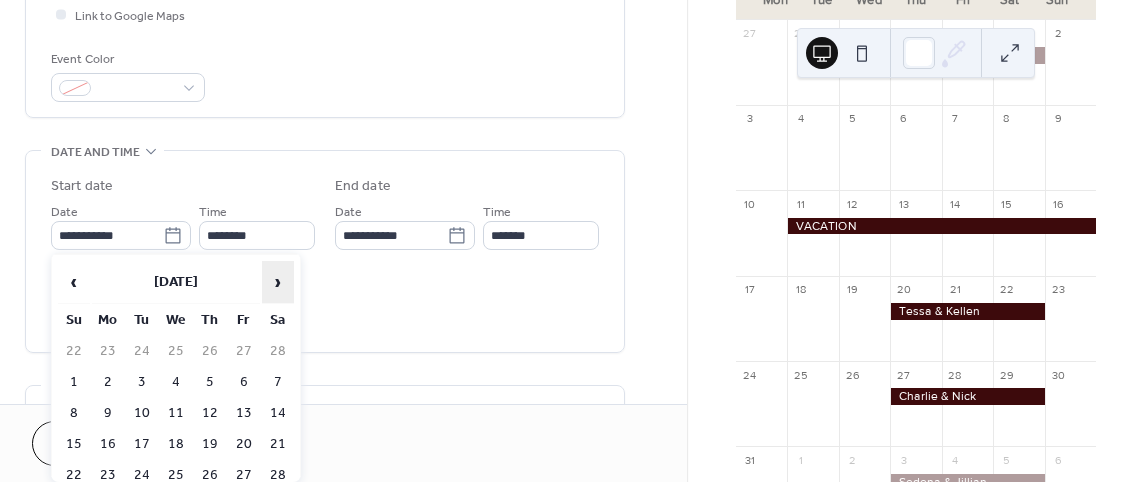 click on "›" at bounding box center (278, 282) 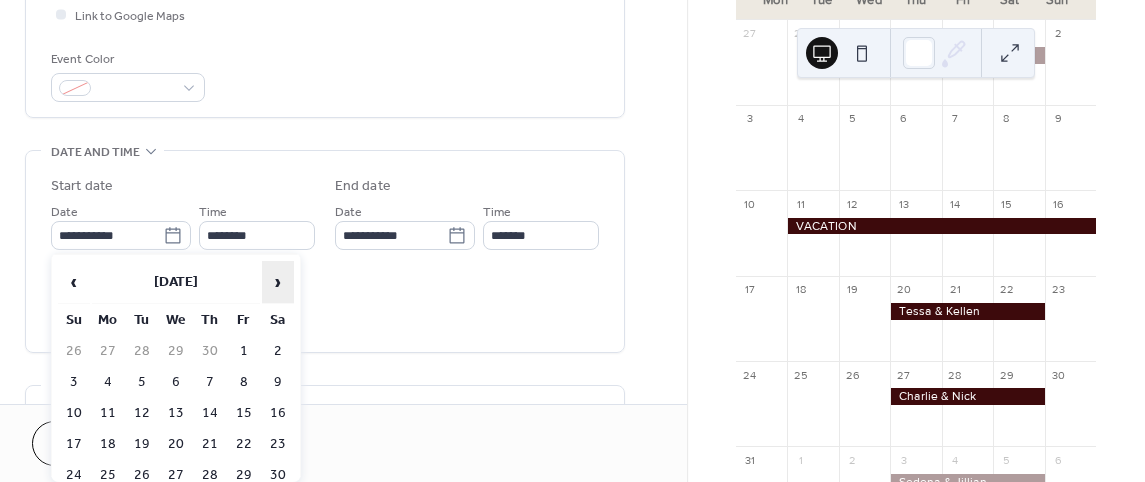 click on "›" at bounding box center (278, 282) 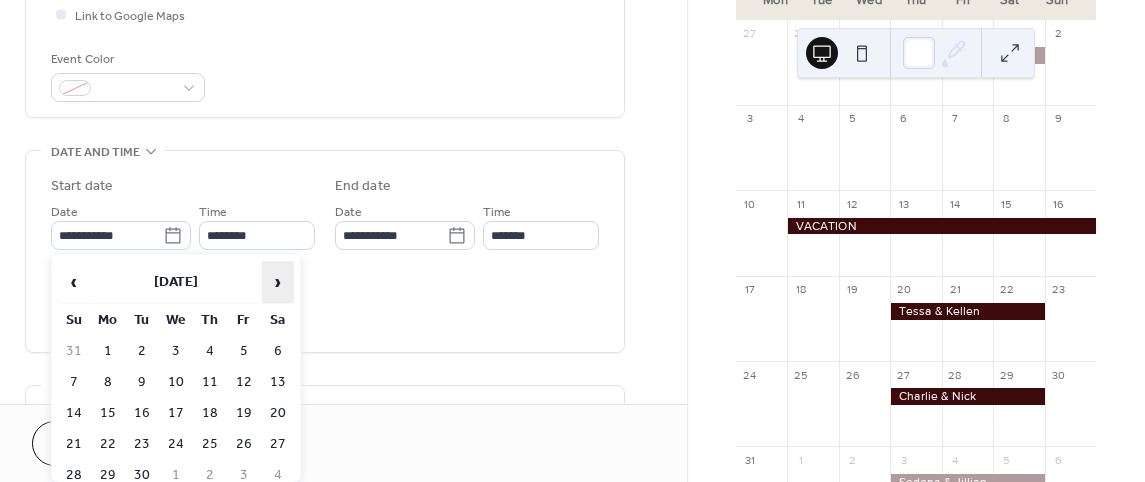 click on "›" at bounding box center [278, 282] 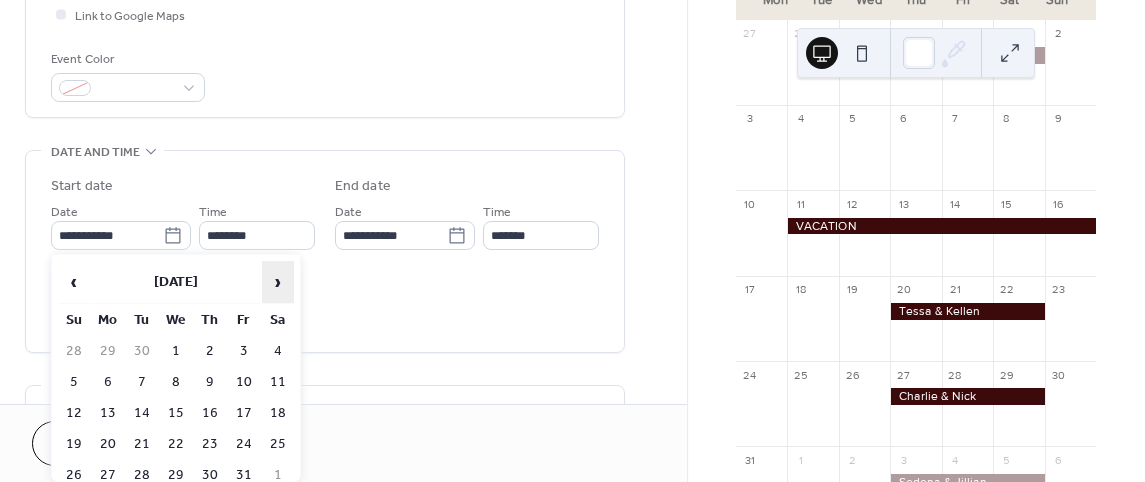 click on "›" at bounding box center [278, 282] 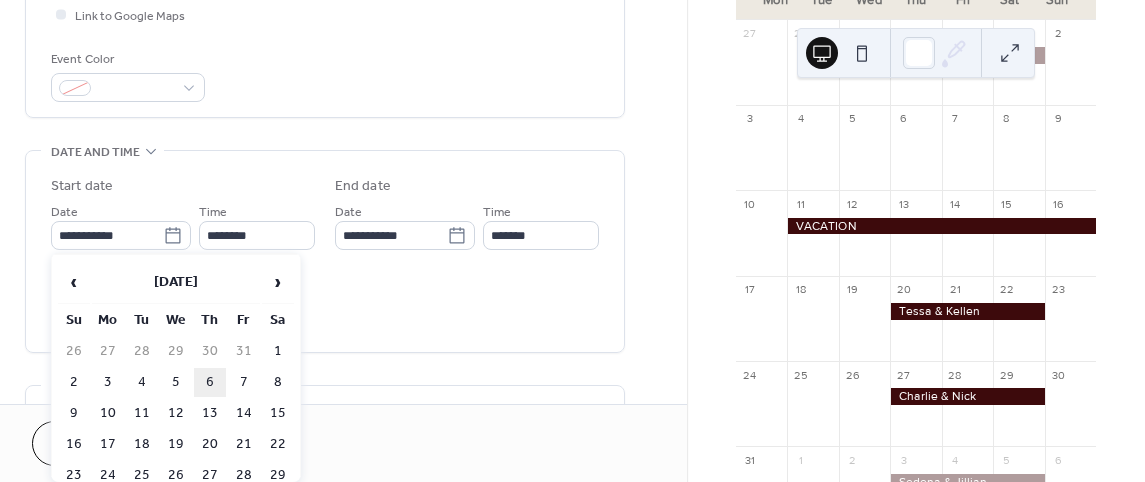 click on "6" at bounding box center [210, 382] 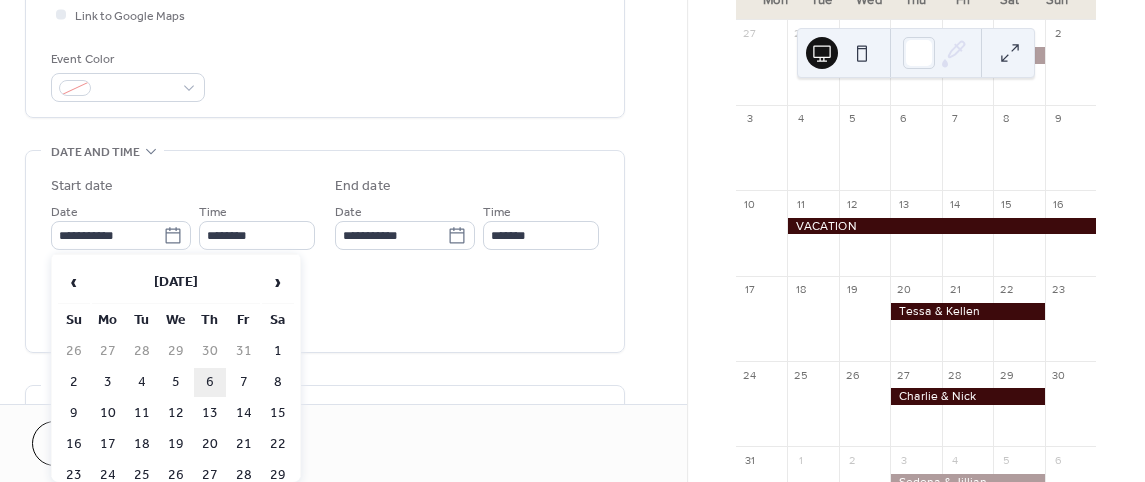 type on "**********" 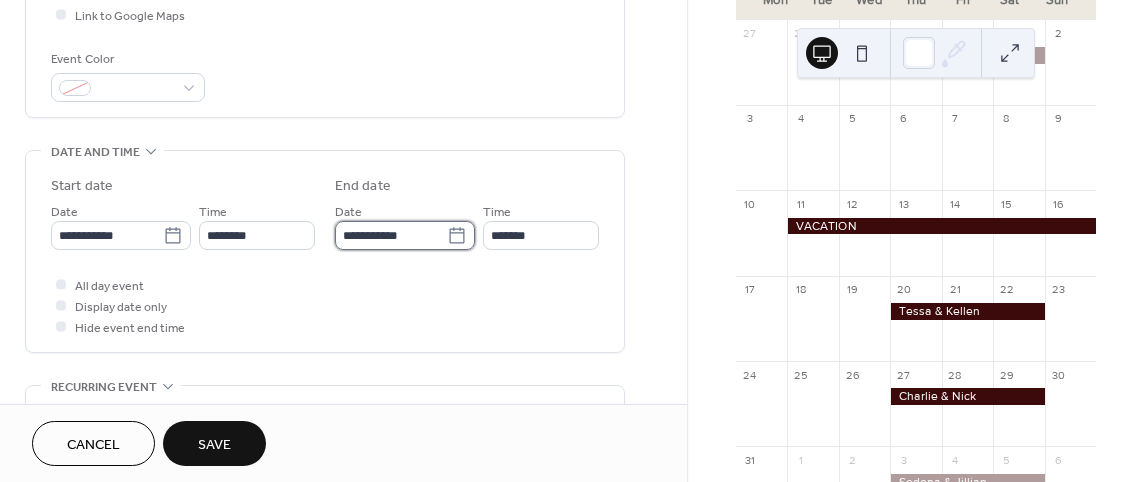 click on "**********" at bounding box center [391, 235] 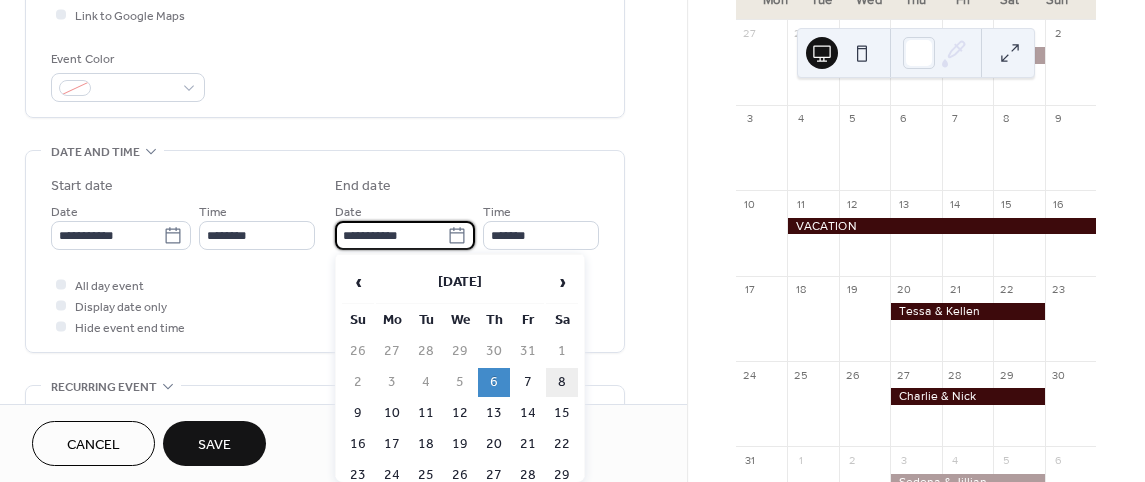 click on "8" at bounding box center (562, 382) 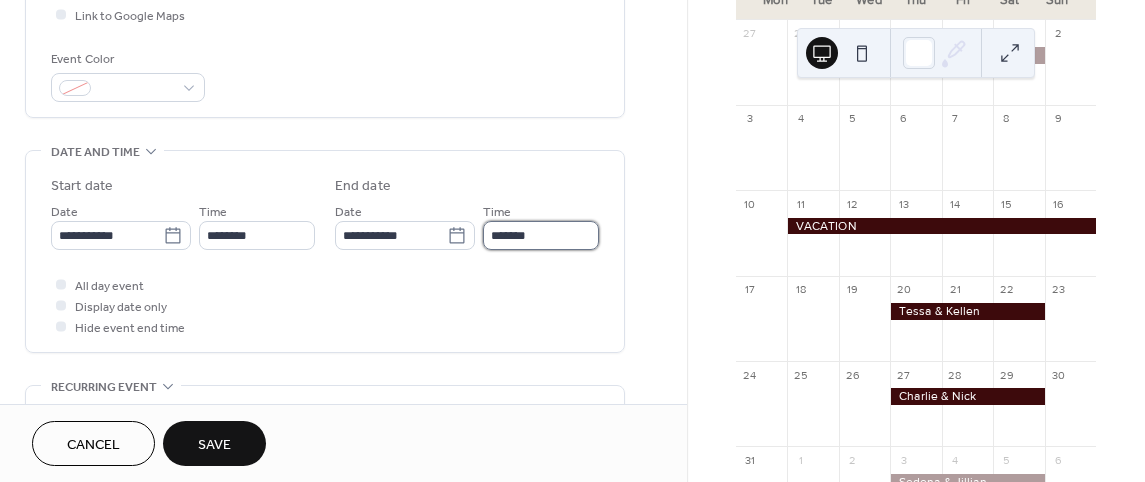 click on "*******" at bounding box center [541, 235] 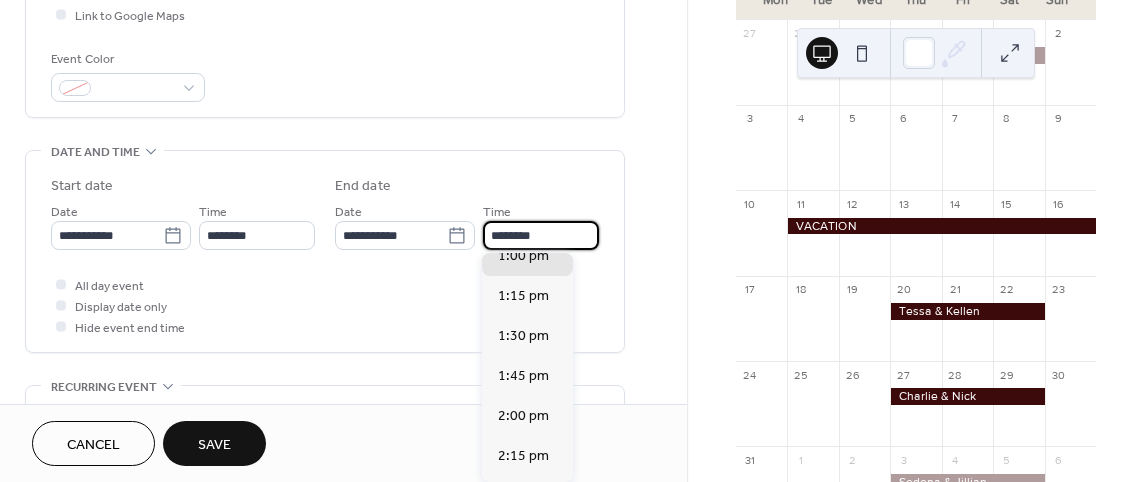 scroll, scrollTop: 3642, scrollLeft: 0, axis: vertical 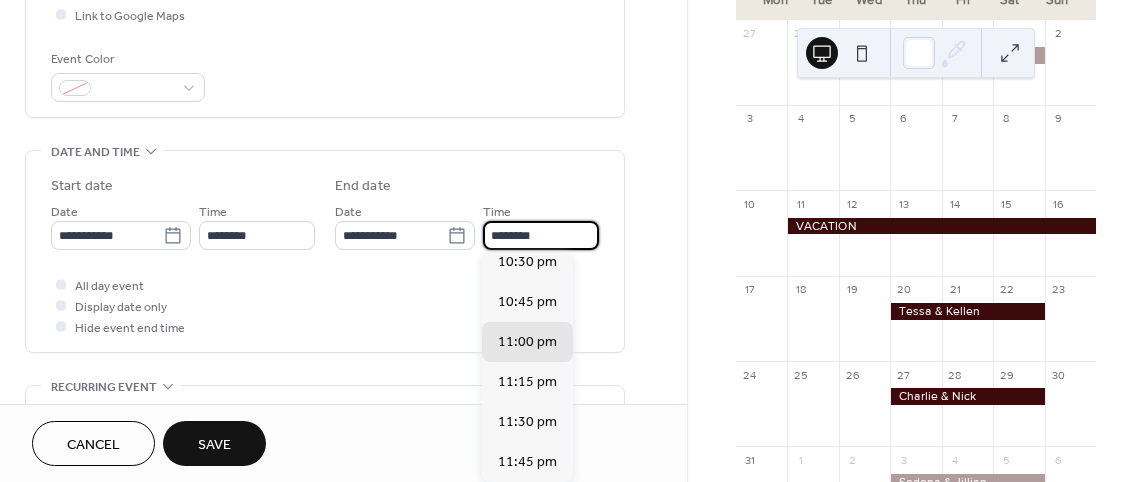type on "********" 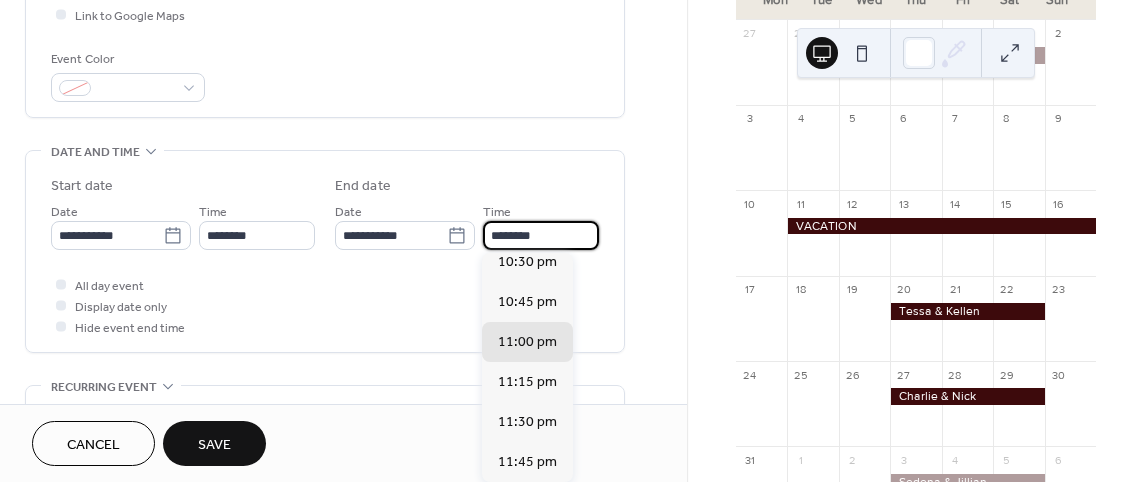 click on "All day event Display date only Hide event end time" at bounding box center (325, 305) 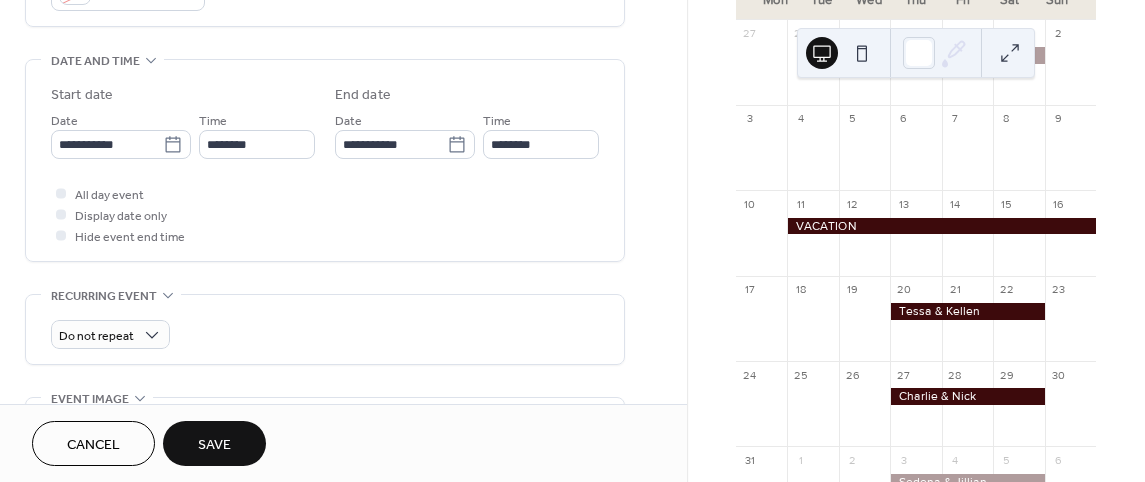 scroll, scrollTop: 600, scrollLeft: 0, axis: vertical 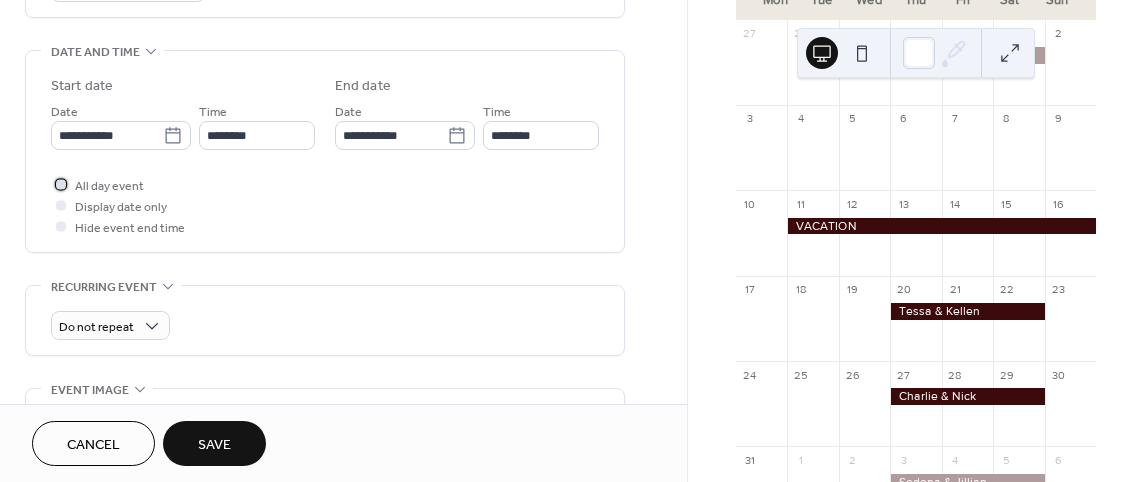 click at bounding box center [61, 184] 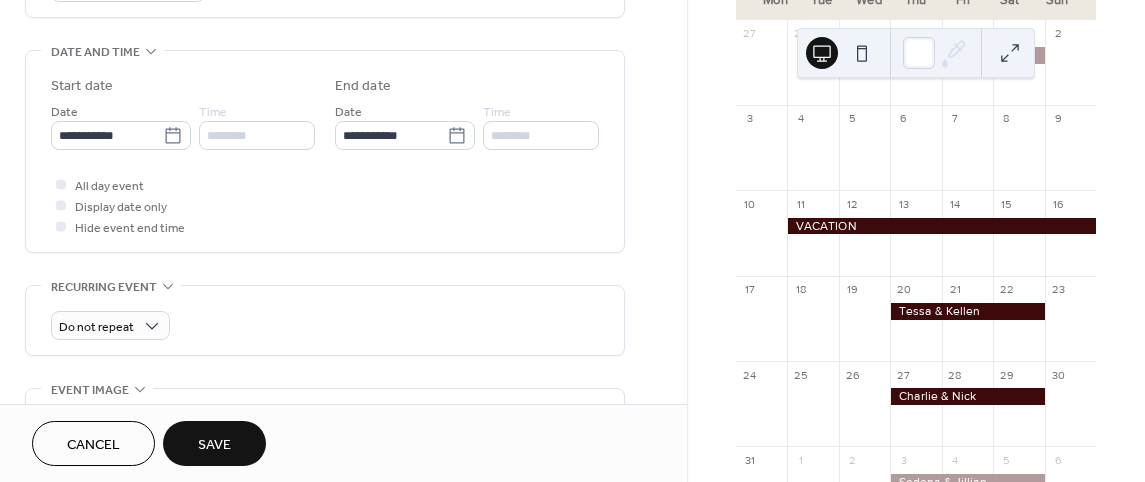 click on "Save" at bounding box center [214, 445] 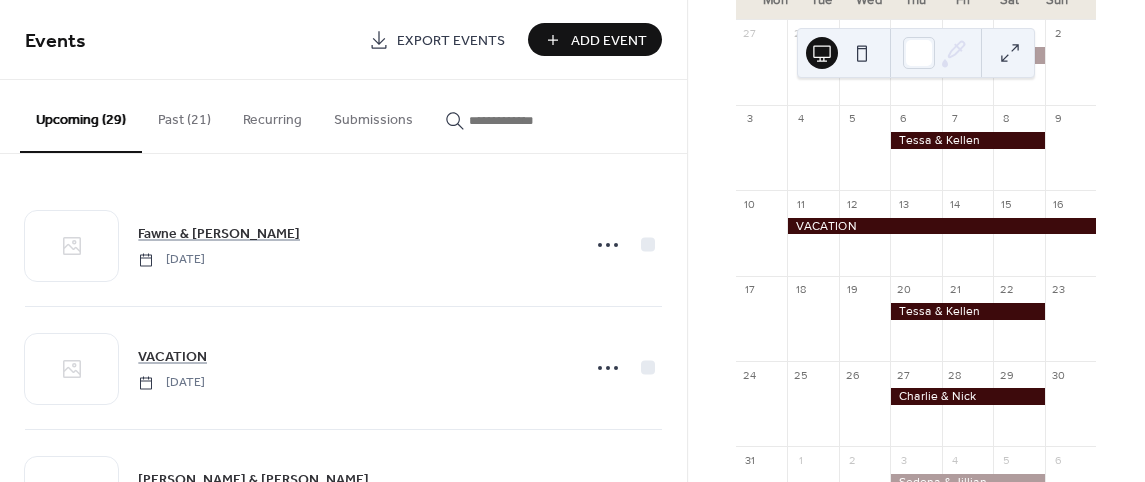 click at bounding box center (967, 311) 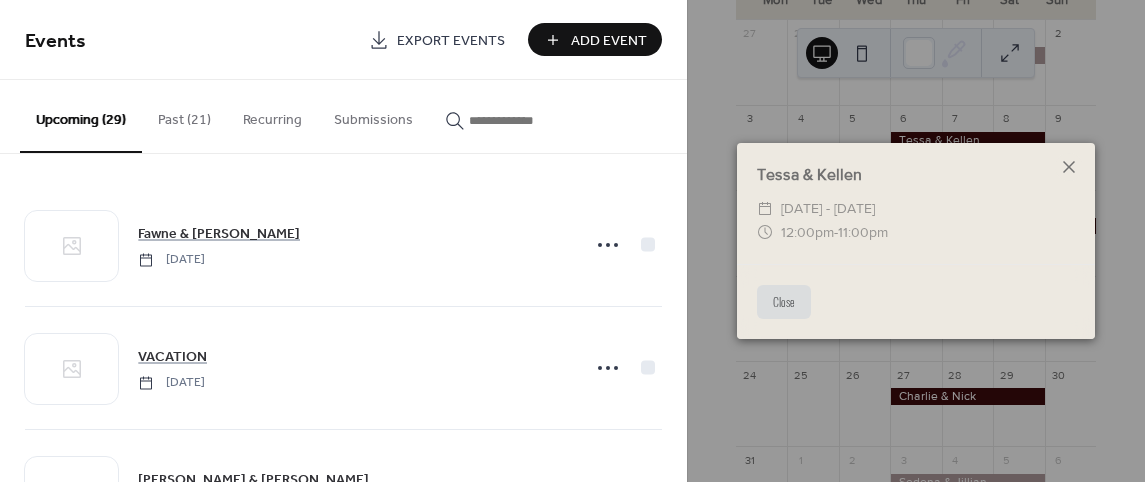 click 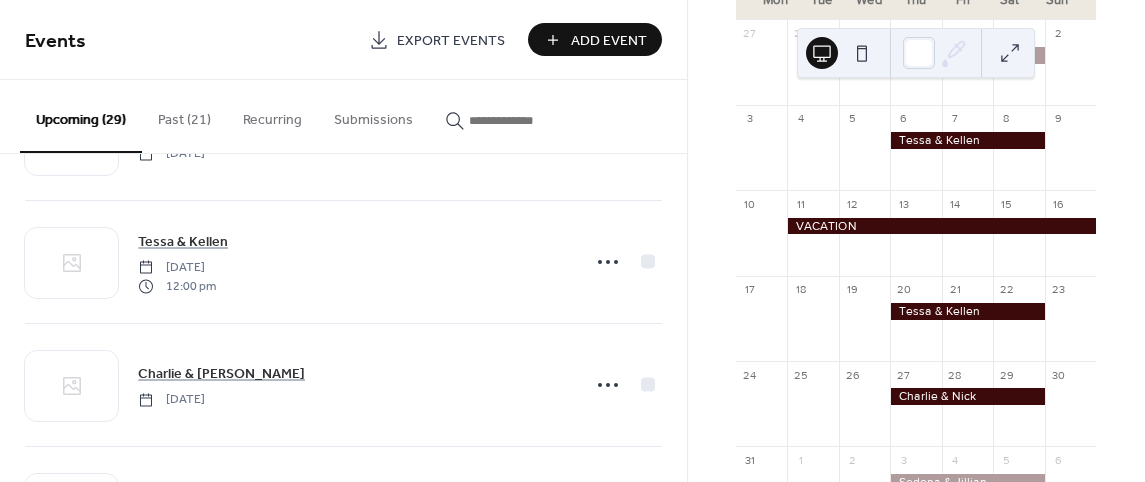 scroll, scrollTop: 2300, scrollLeft: 0, axis: vertical 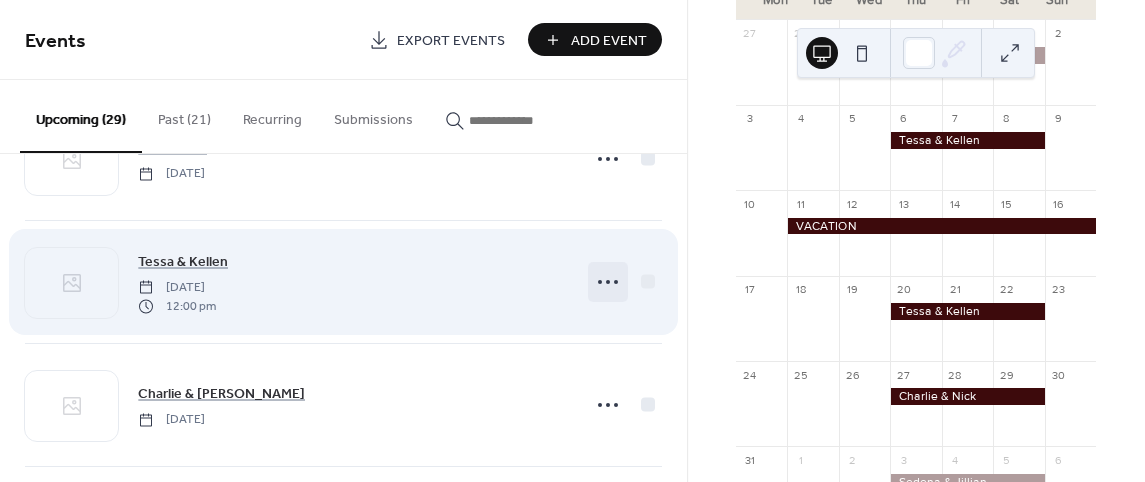 click 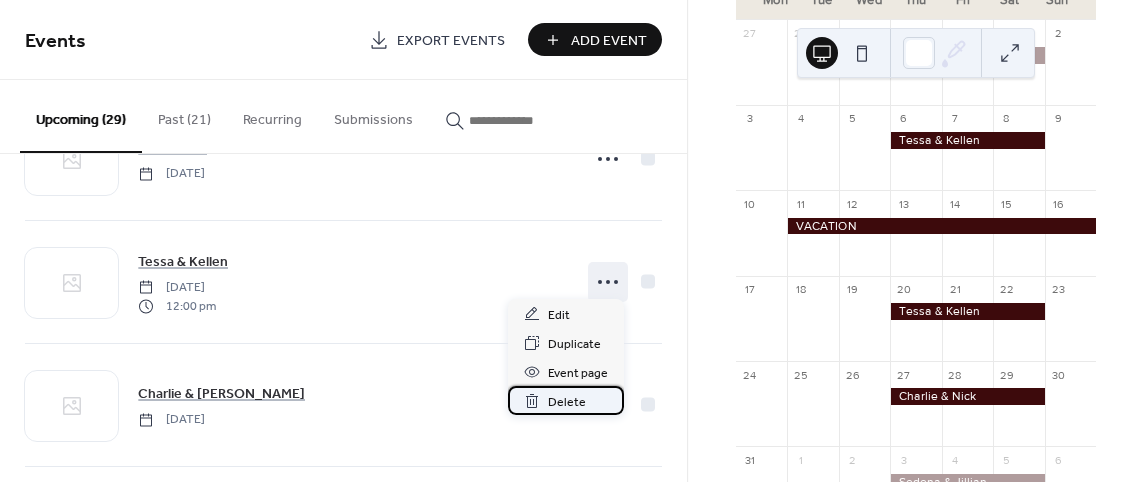 click on "Delete" at bounding box center [567, 402] 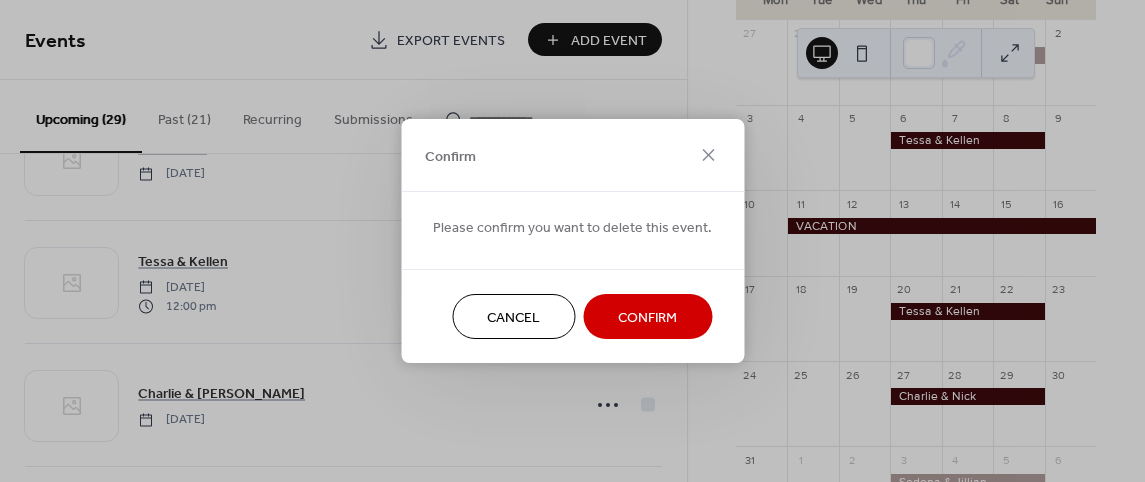 click on "Confirm" at bounding box center (647, 318) 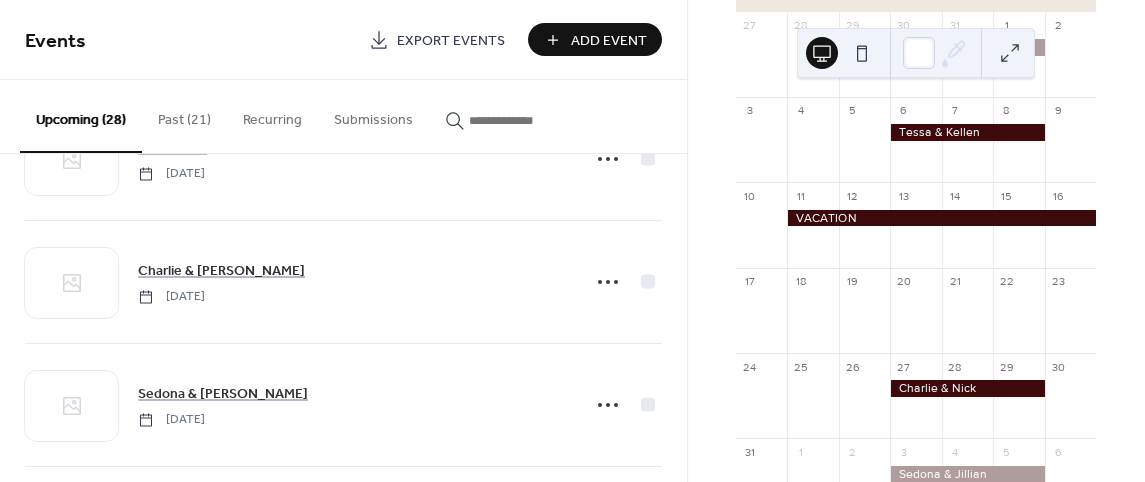 scroll, scrollTop: 108, scrollLeft: 0, axis: vertical 